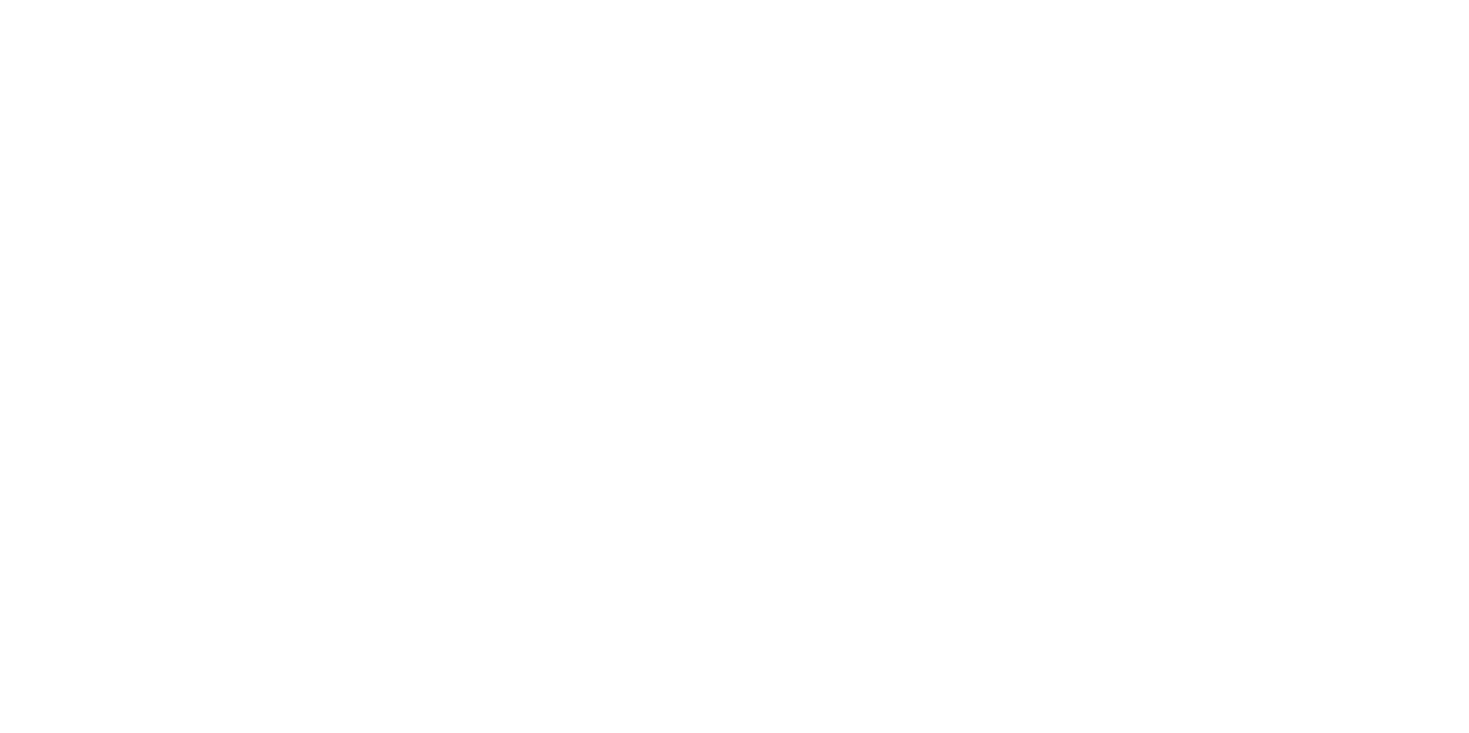 scroll, scrollTop: 0, scrollLeft: 0, axis: both 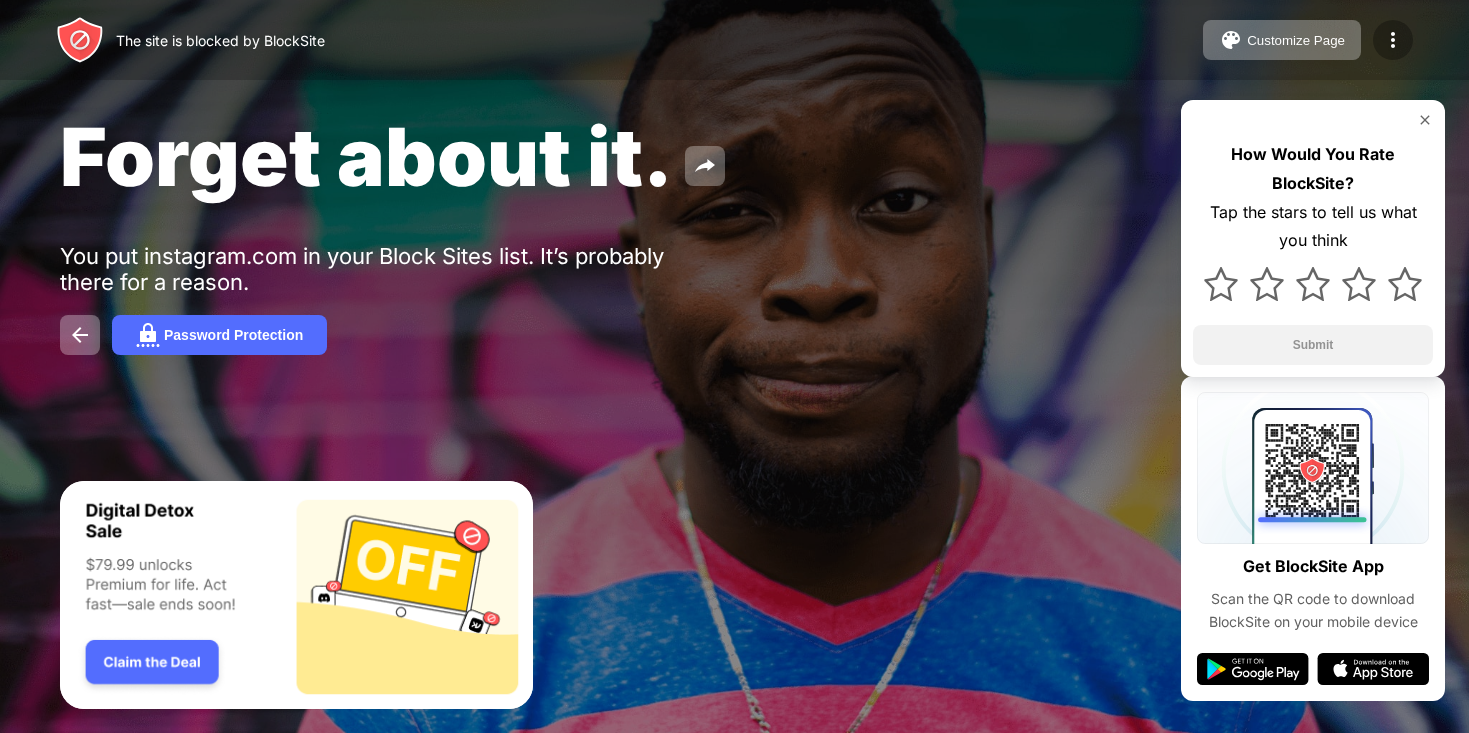 click at bounding box center [1393, 40] 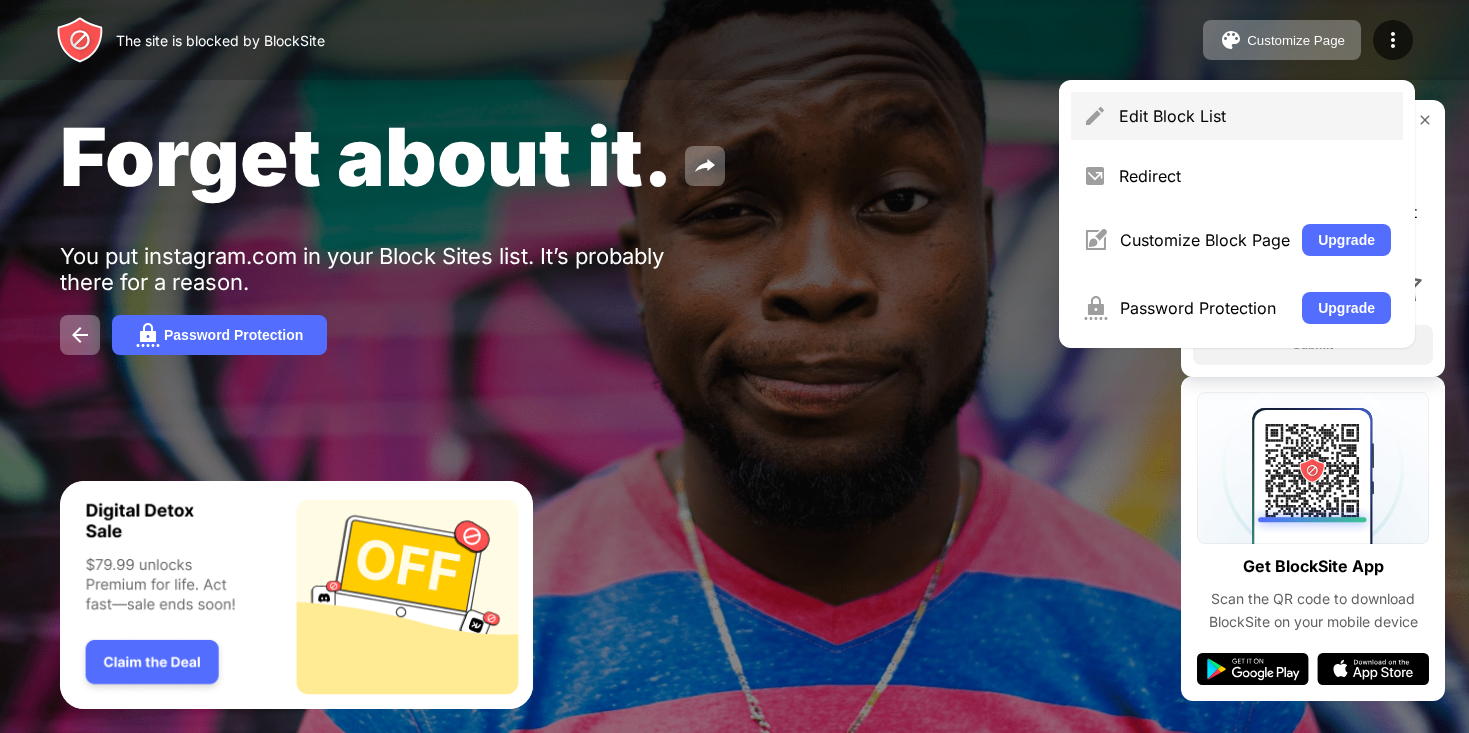 click on "Edit Block List" at bounding box center [1237, 116] 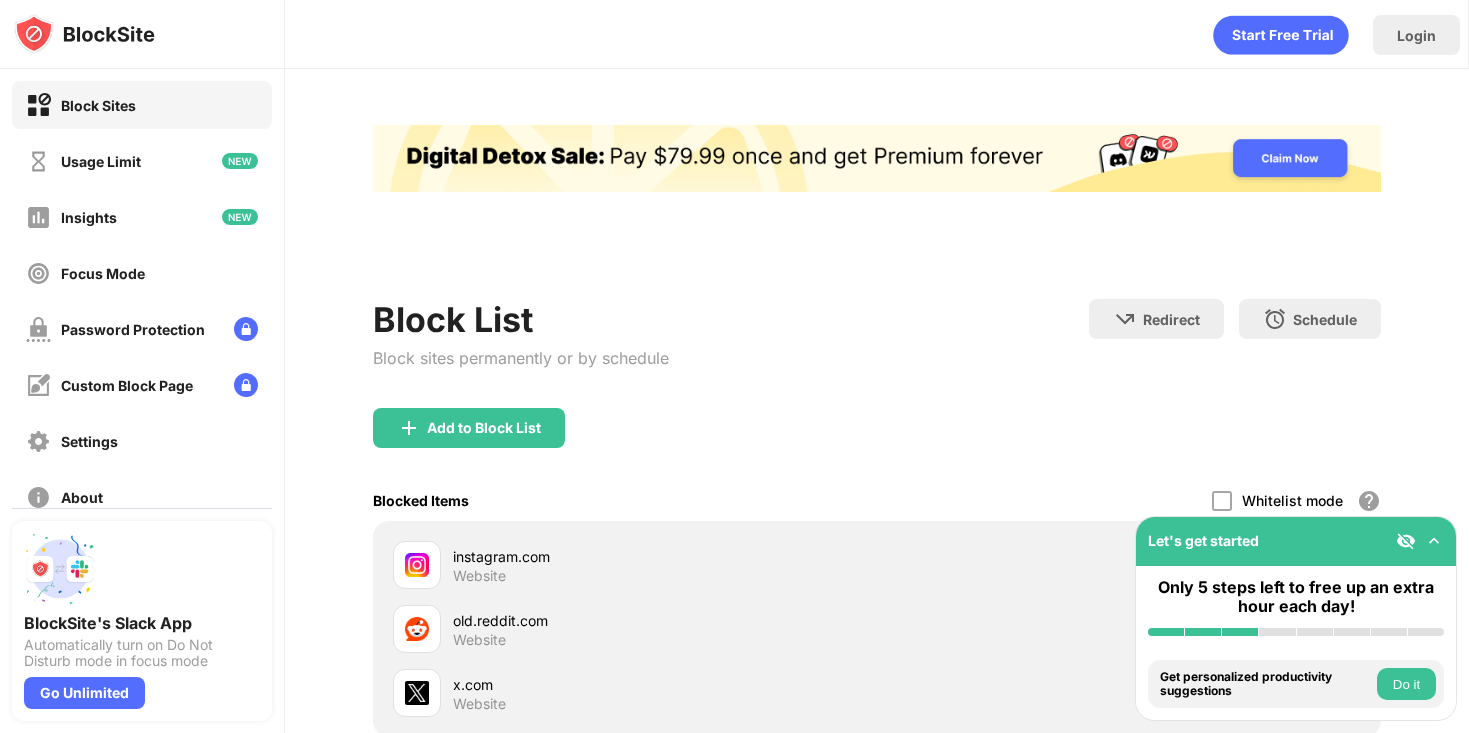 scroll, scrollTop: 0, scrollLeft: 0, axis: both 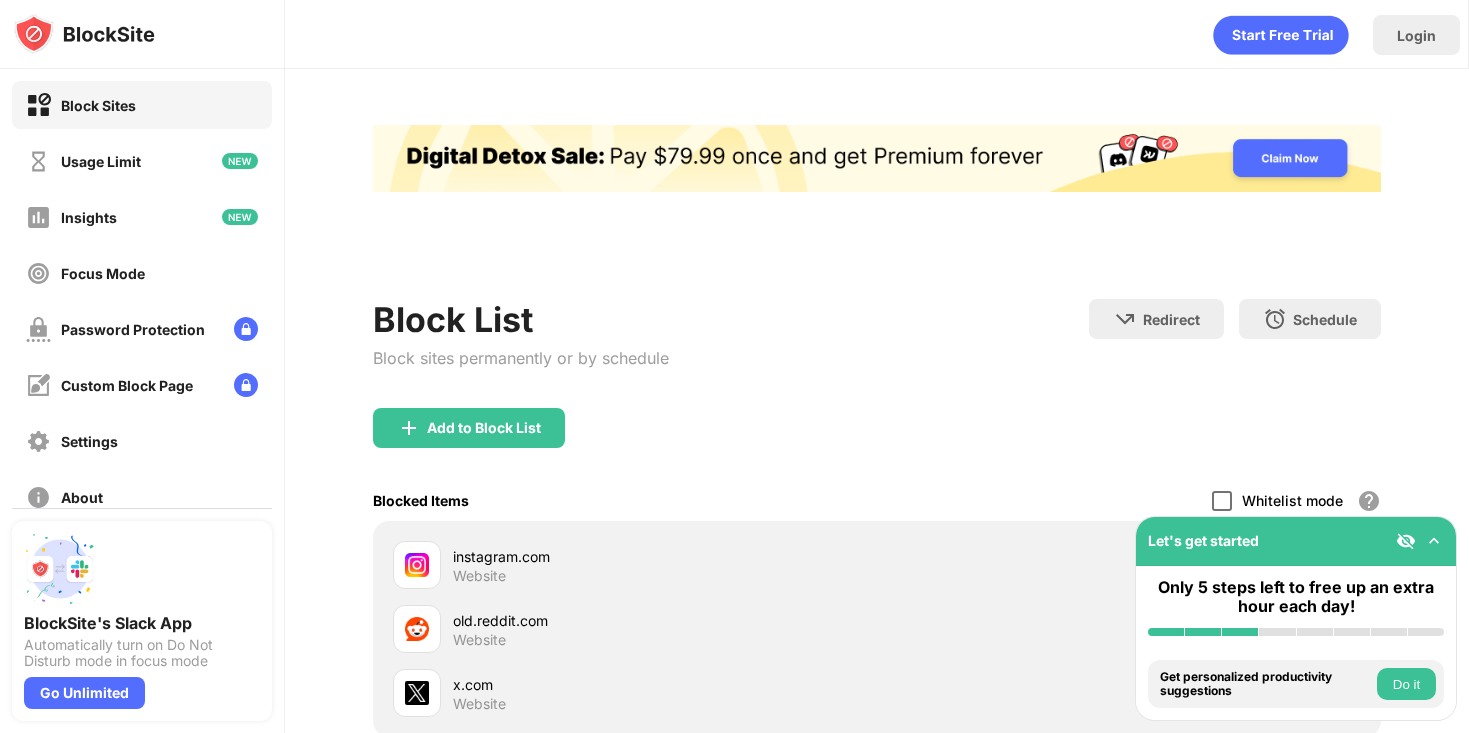 click at bounding box center (1222, 501) 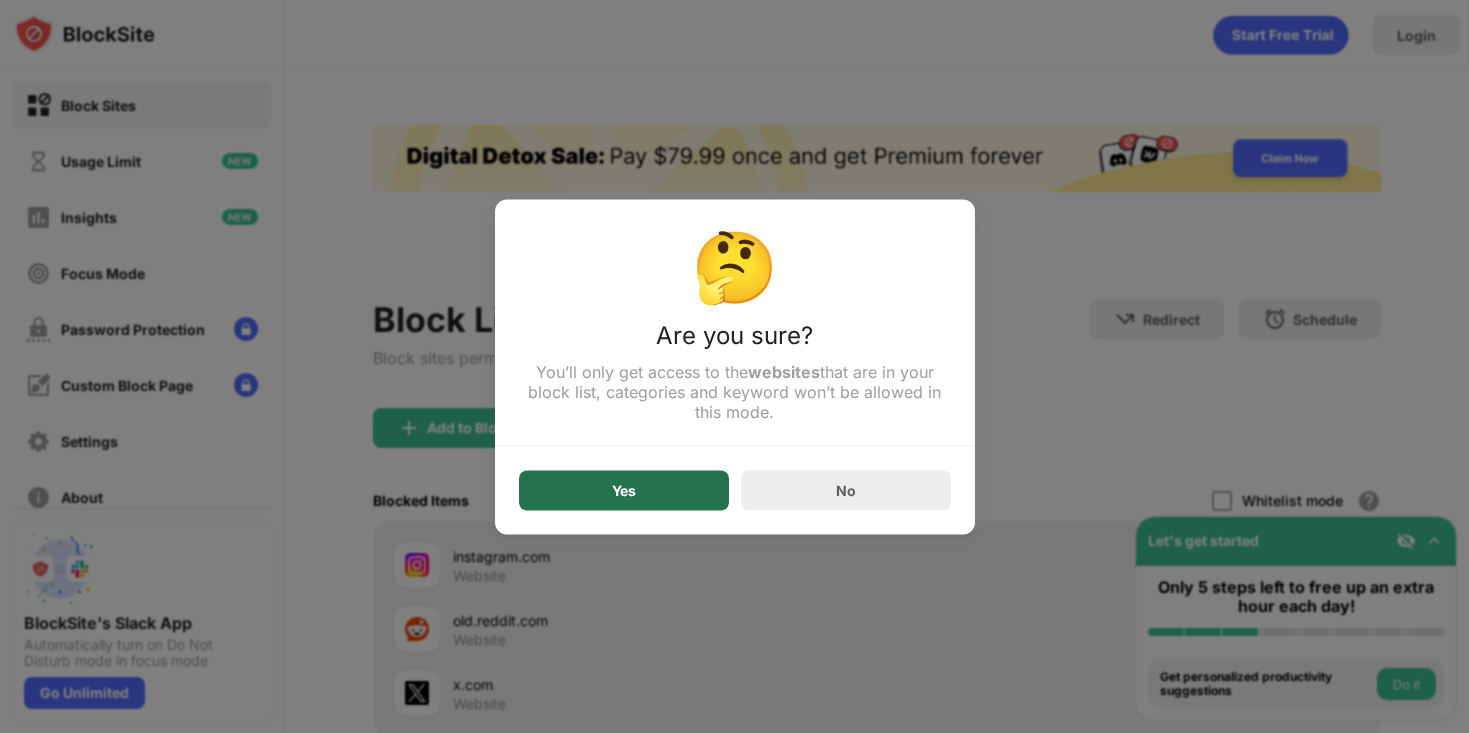 click on "Yes" at bounding box center [624, 490] 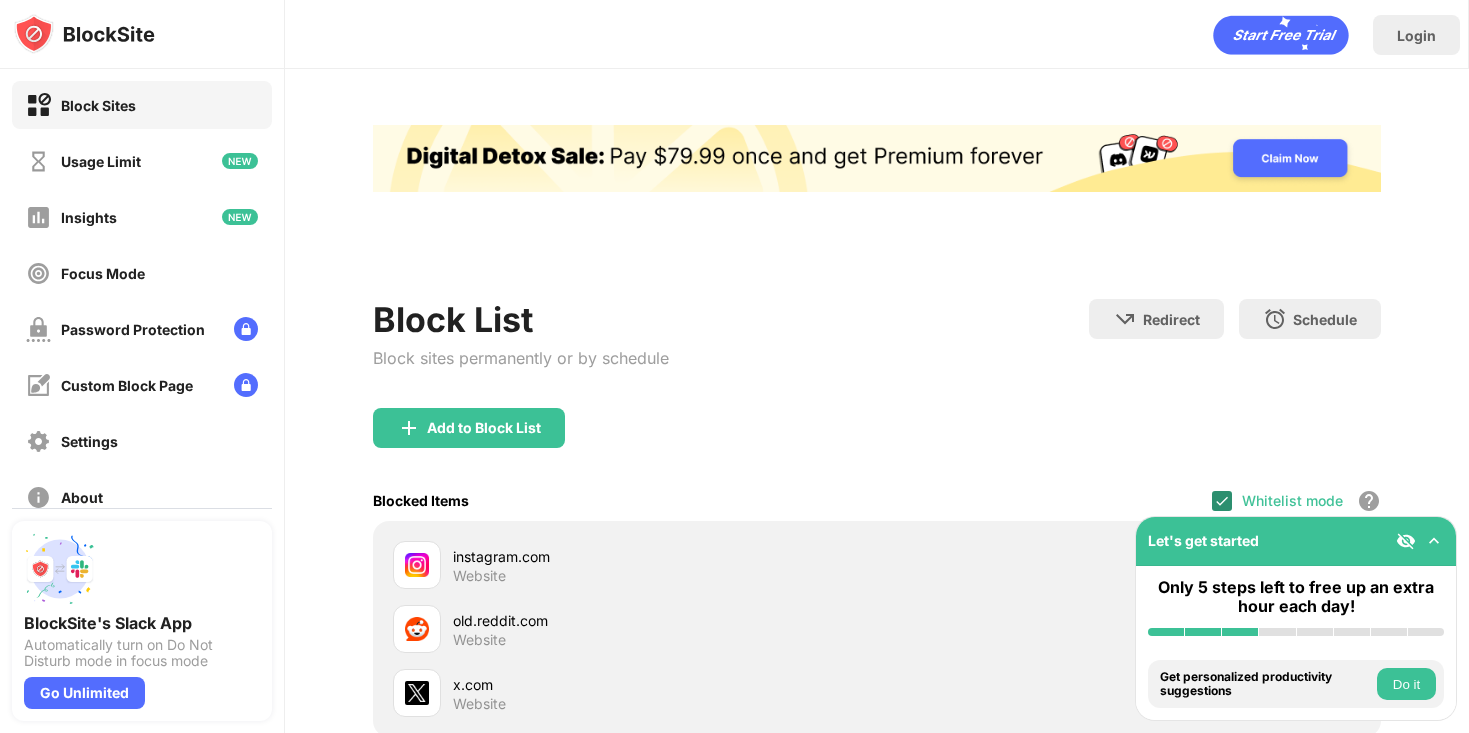 click at bounding box center [1222, 501] 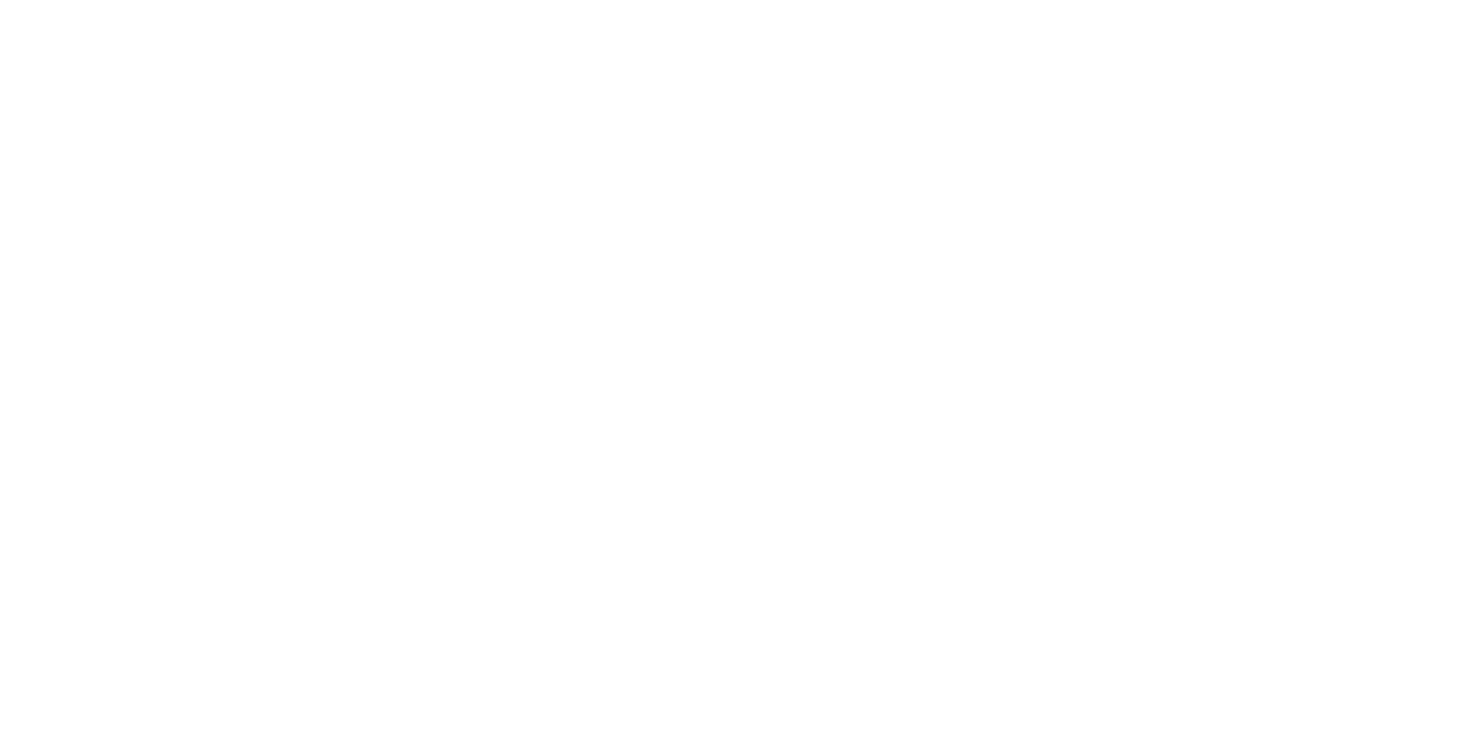 scroll, scrollTop: 0, scrollLeft: 0, axis: both 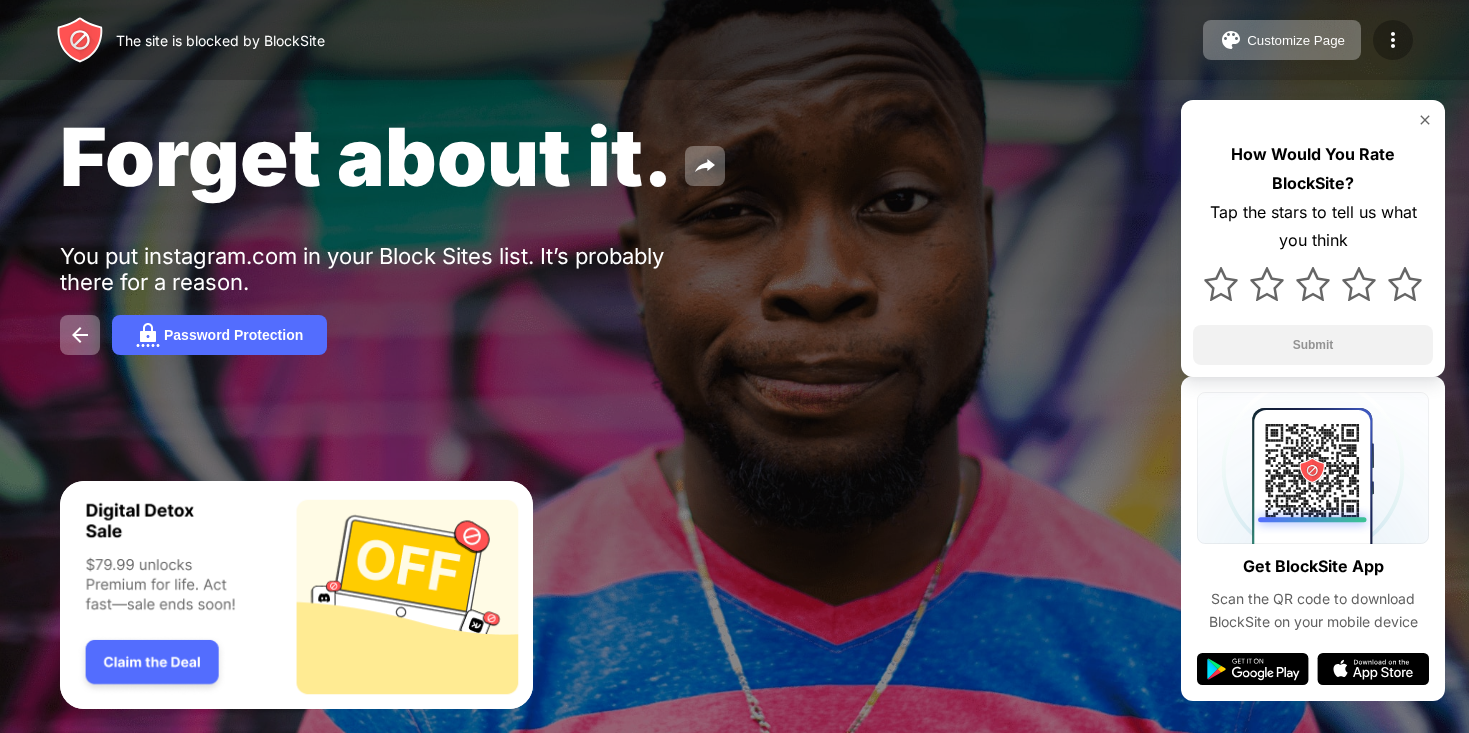 click at bounding box center [1393, 40] 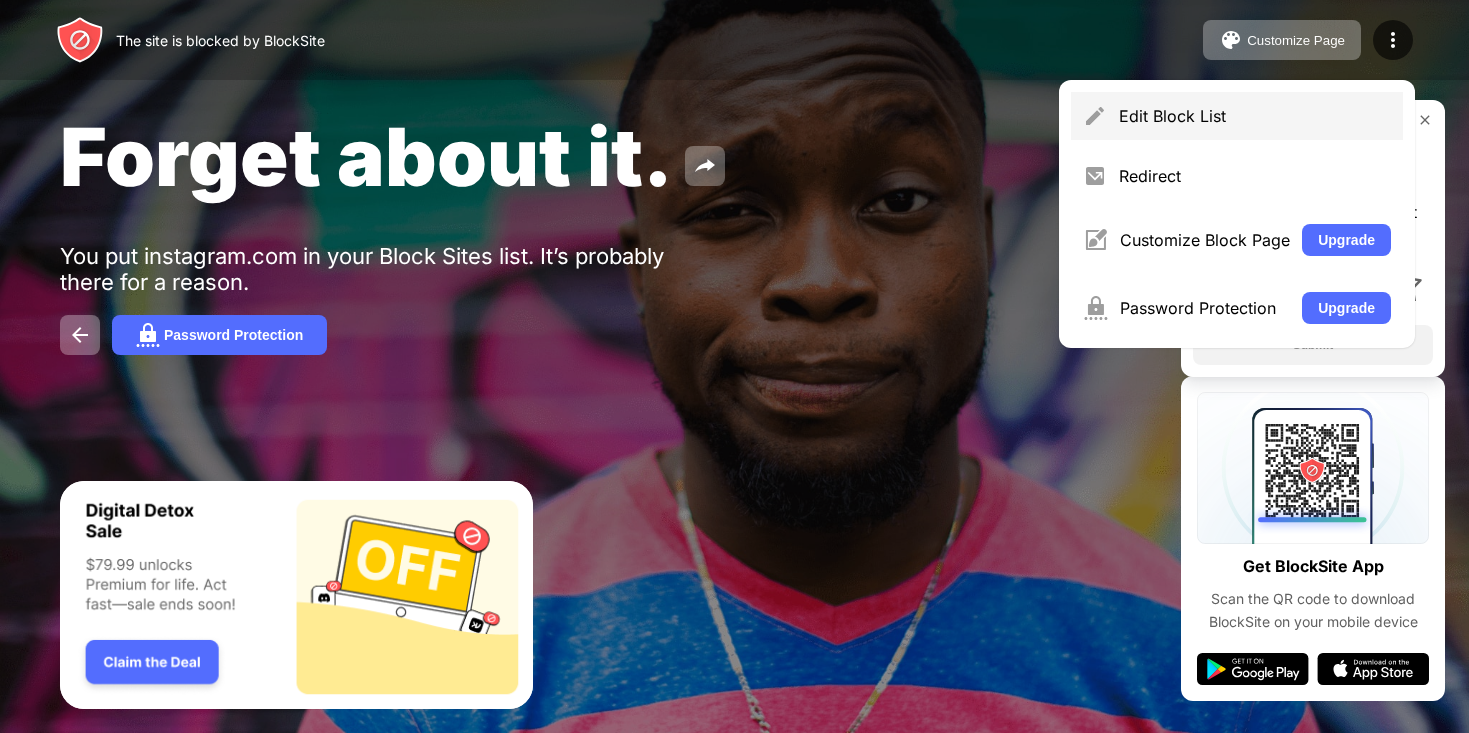 click on "Edit Block List" at bounding box center [1255, 116] 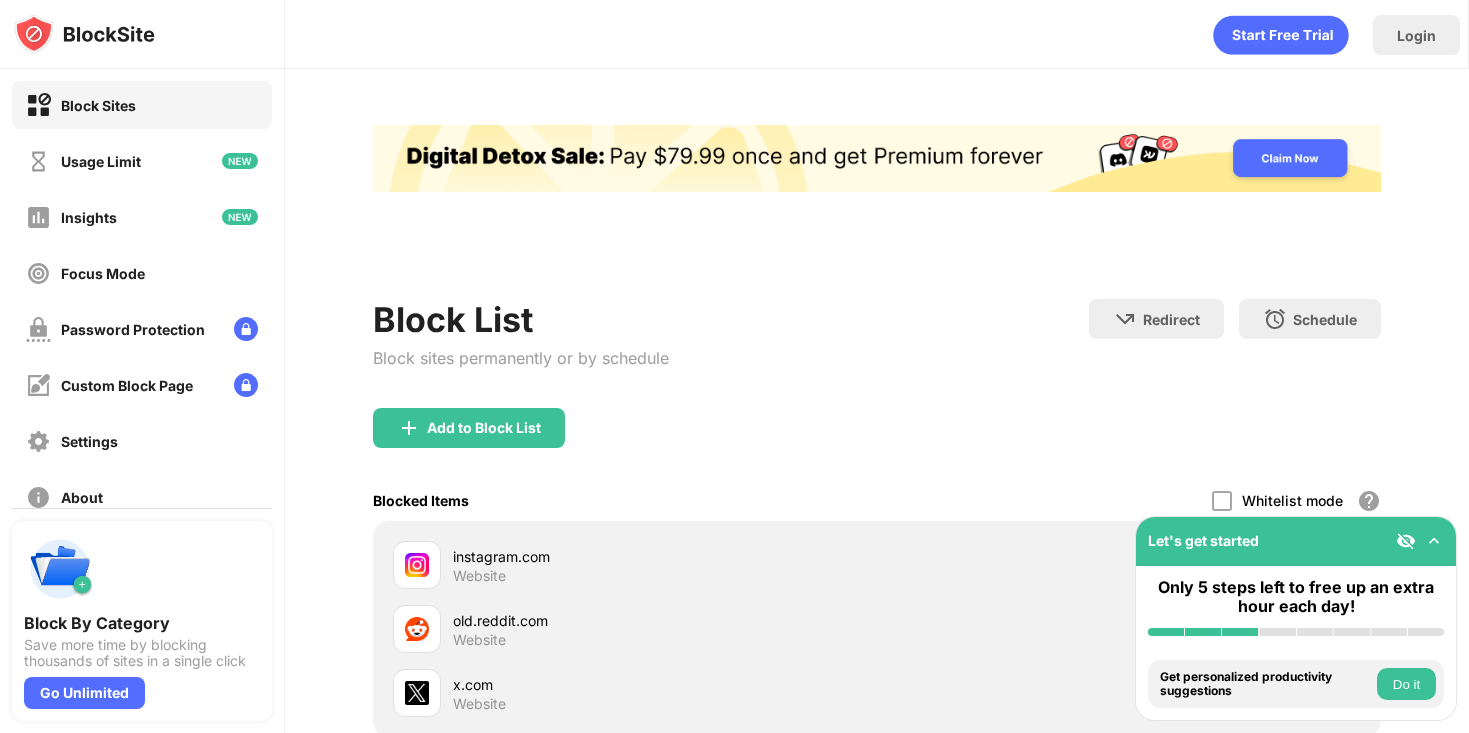 scroll, scrollTop: 0, scrollLeft: 0, axis: both 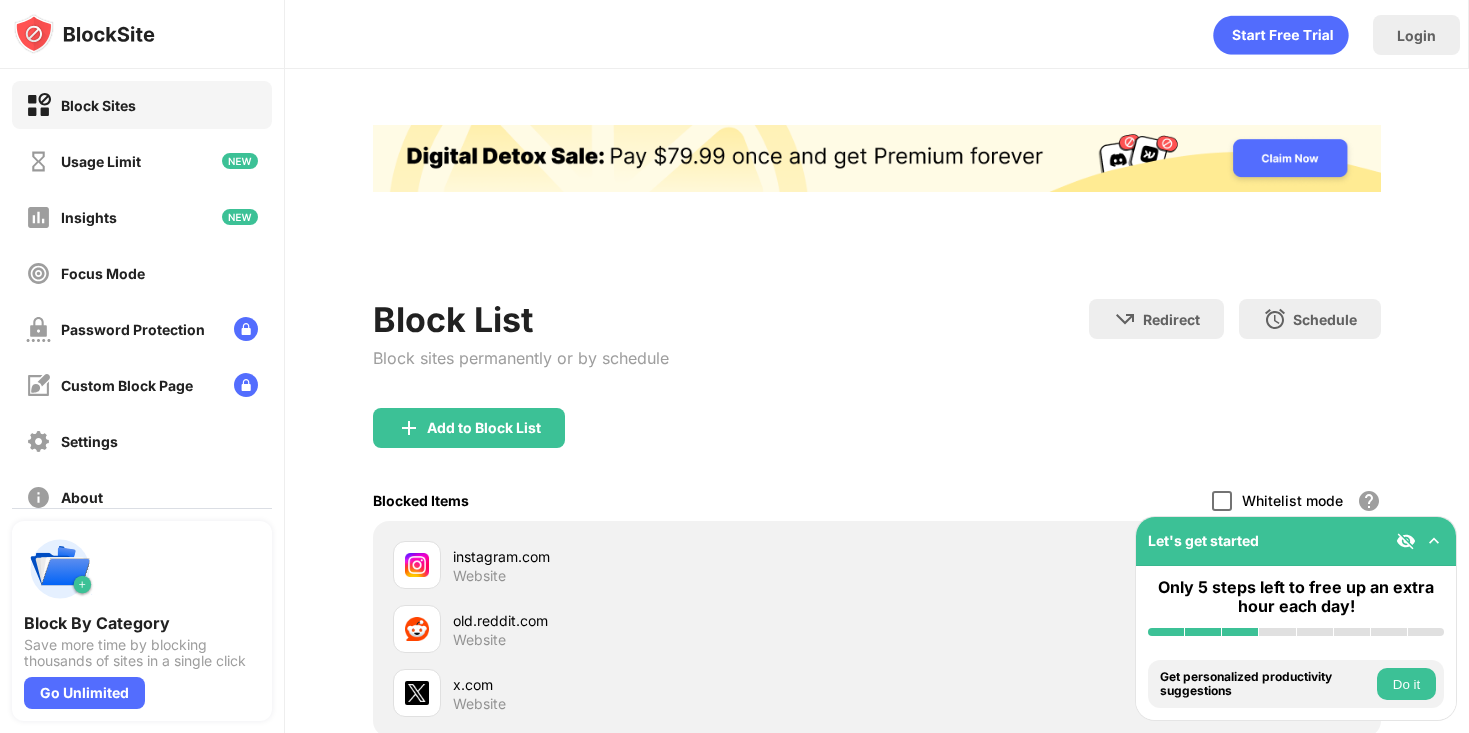 click at bounding box center [1222, 501] 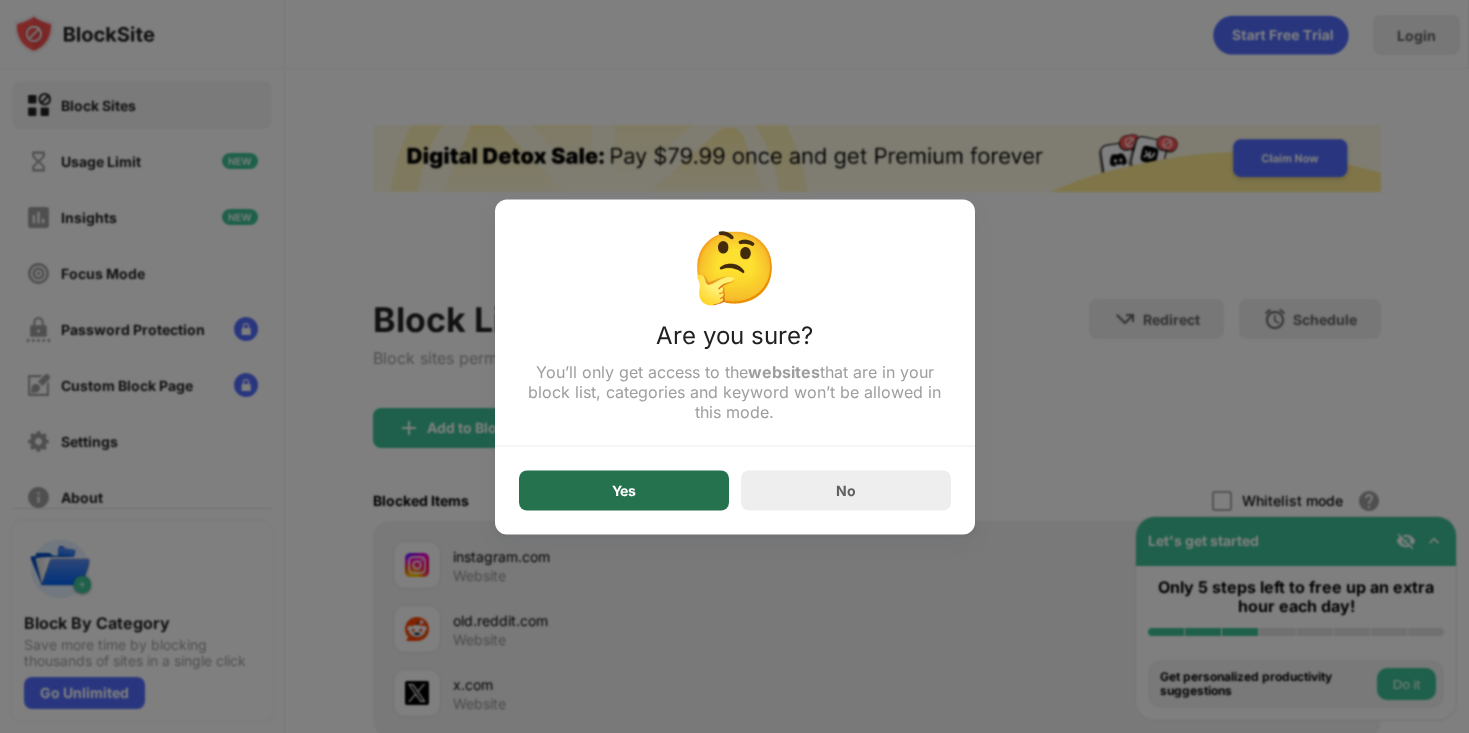 click on "Yes" at bounding box center (624, 490) 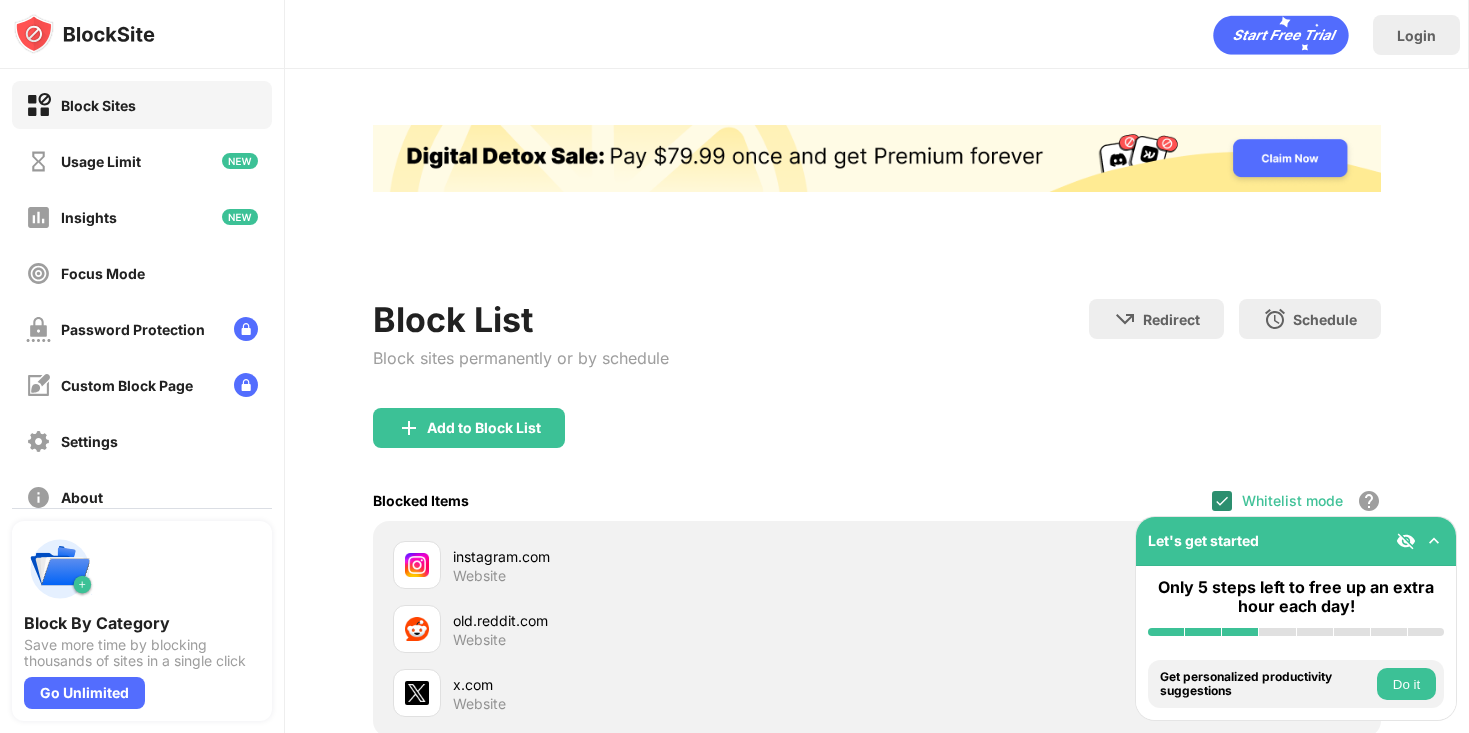 click at bounding box center (1222, 501) 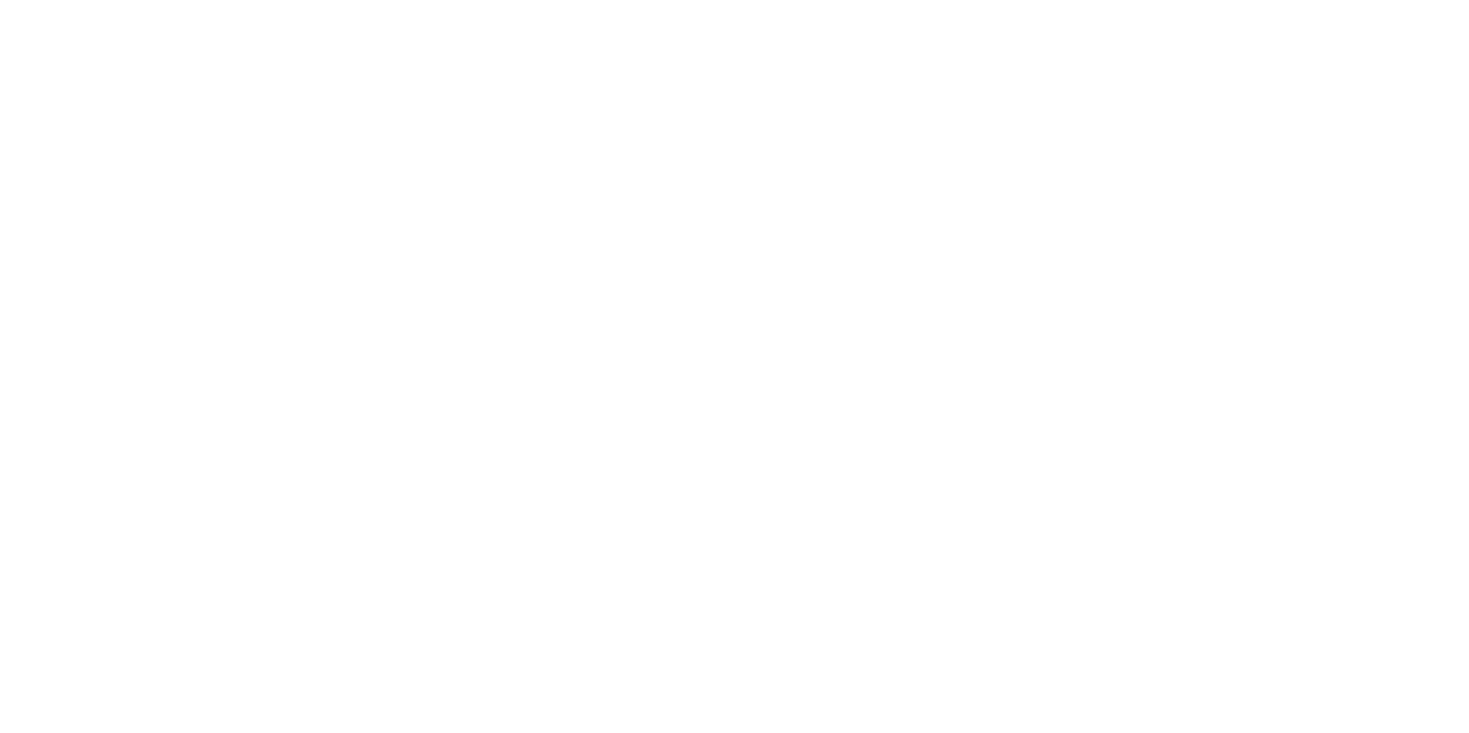 scroll, scrollTop: 0, scrollLeft: 0, axis: both 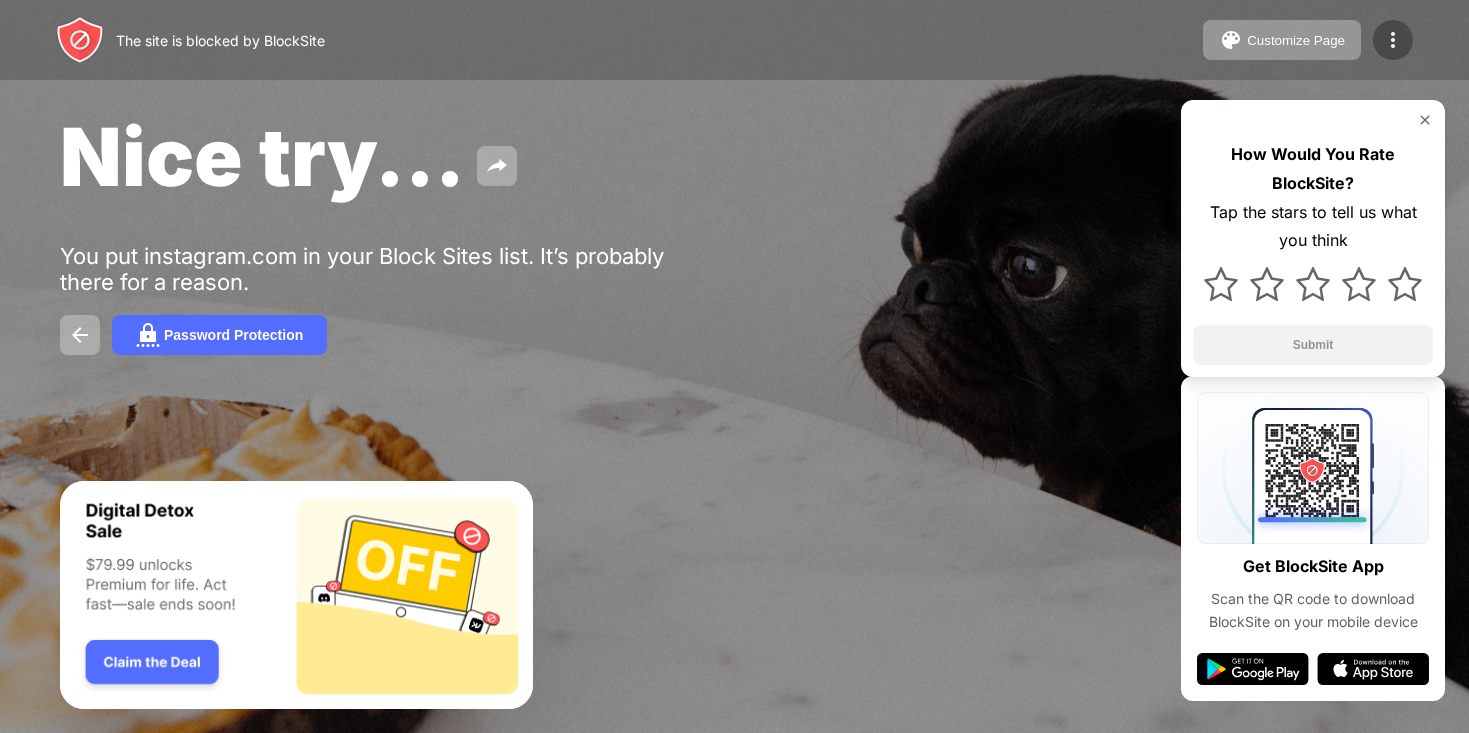 click at bounding box center (1393, 40) 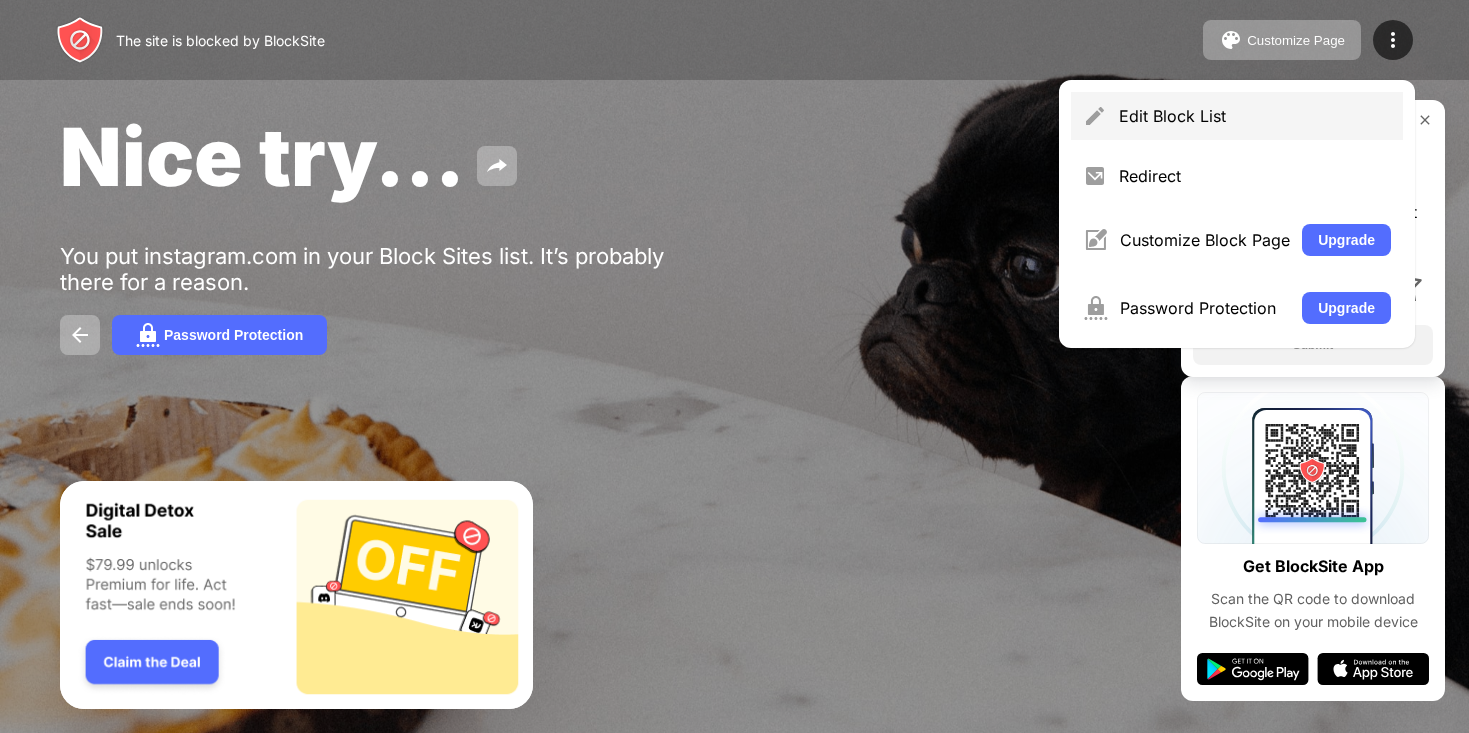 click on "Edit Block List" at bounding box center [1255, 116] 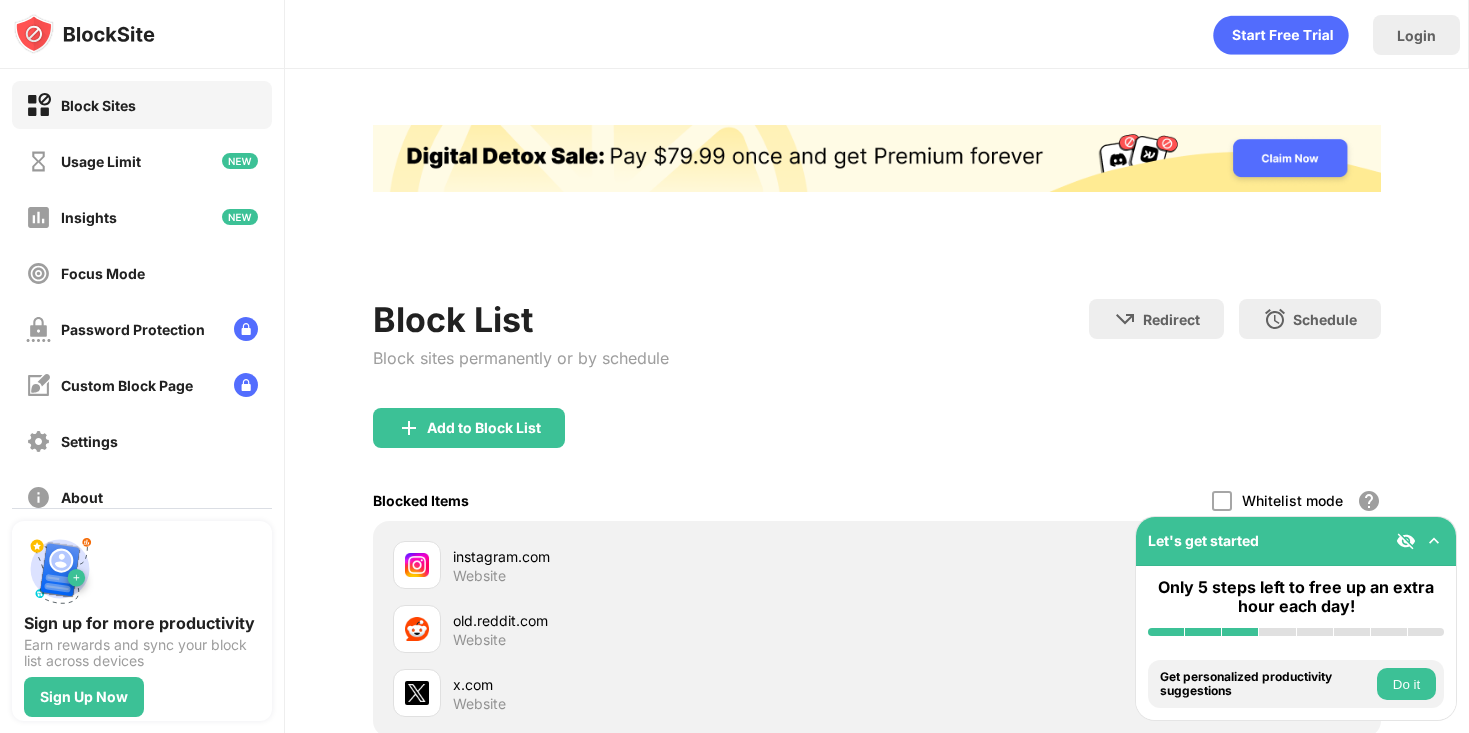 scroll, scrollTop: 0, scrollLeft: 0, axis: both 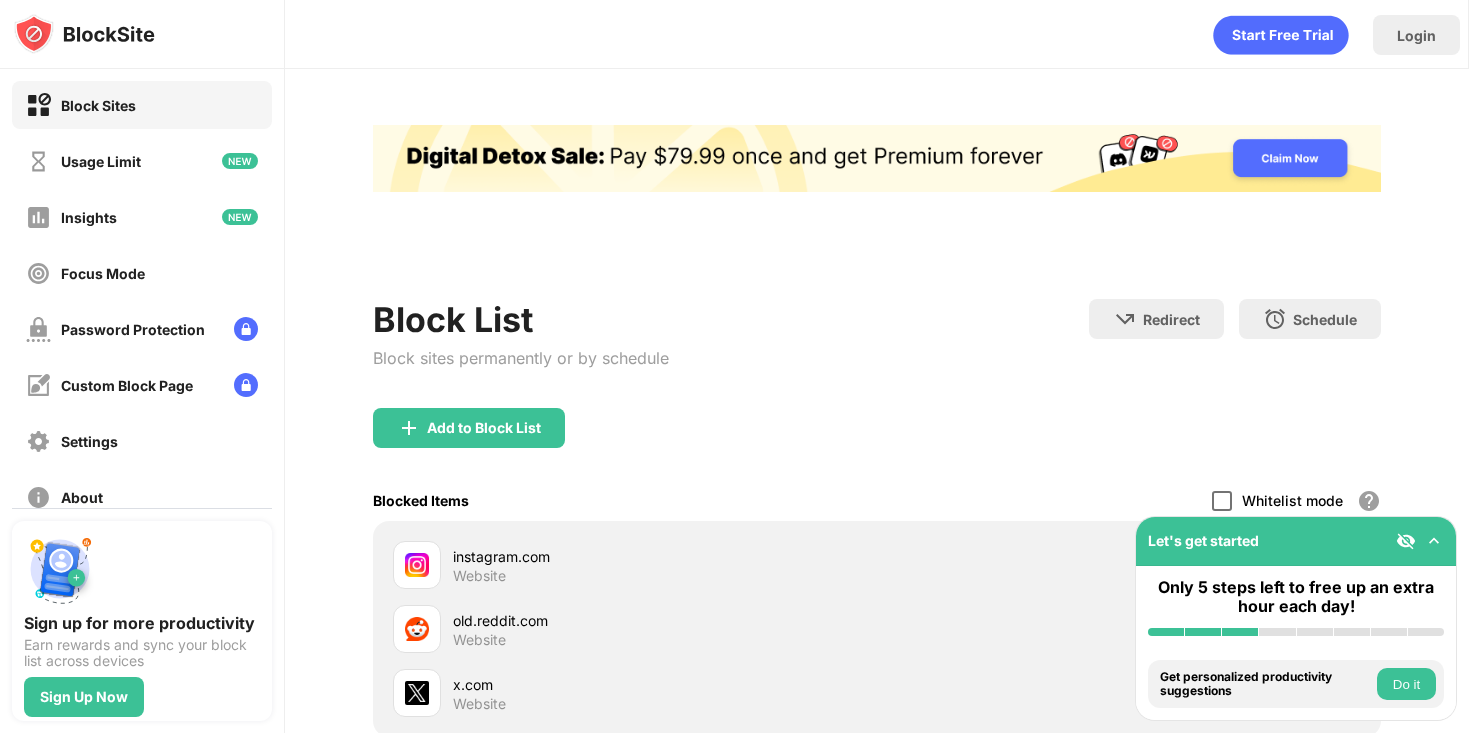 click at bounding box center (1222, 501) 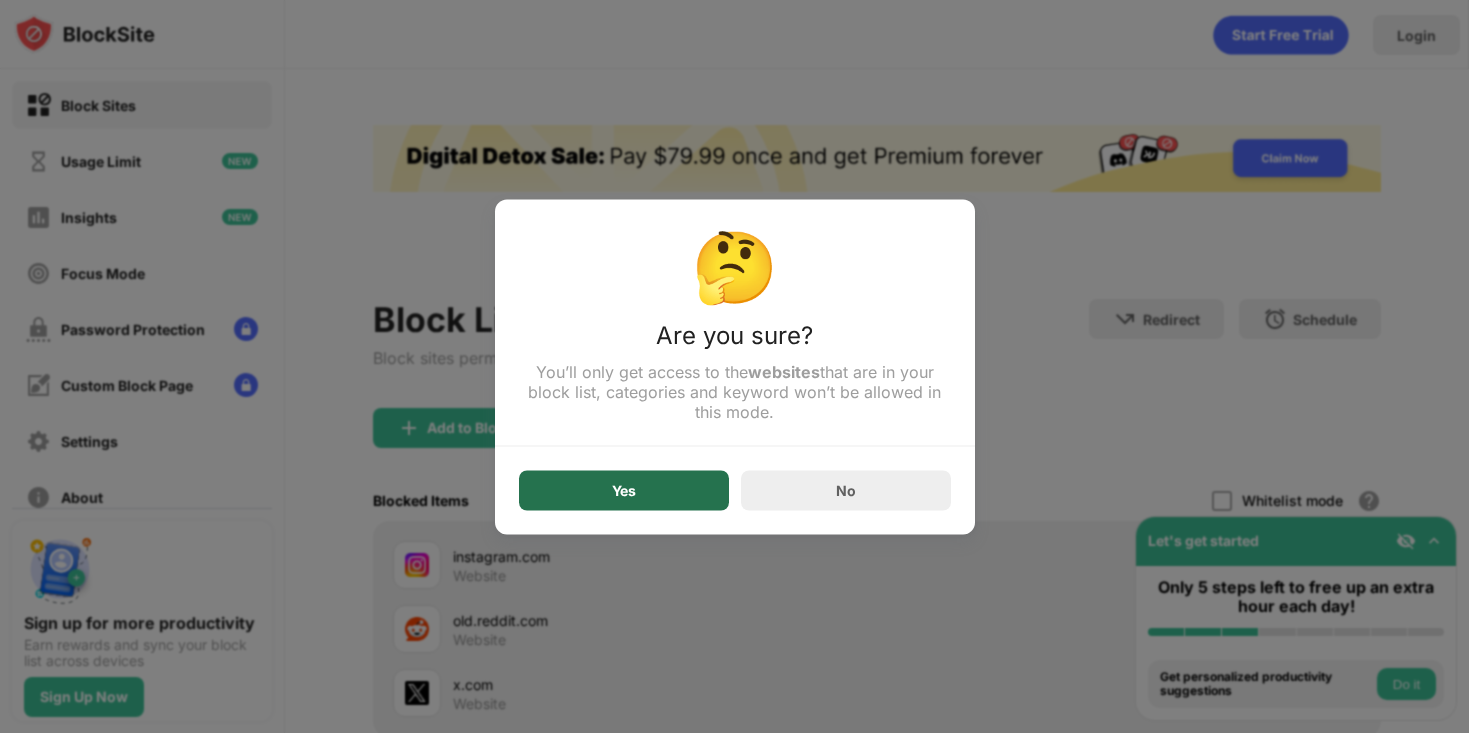 click on "Yes" at bounding box center [624, 490] 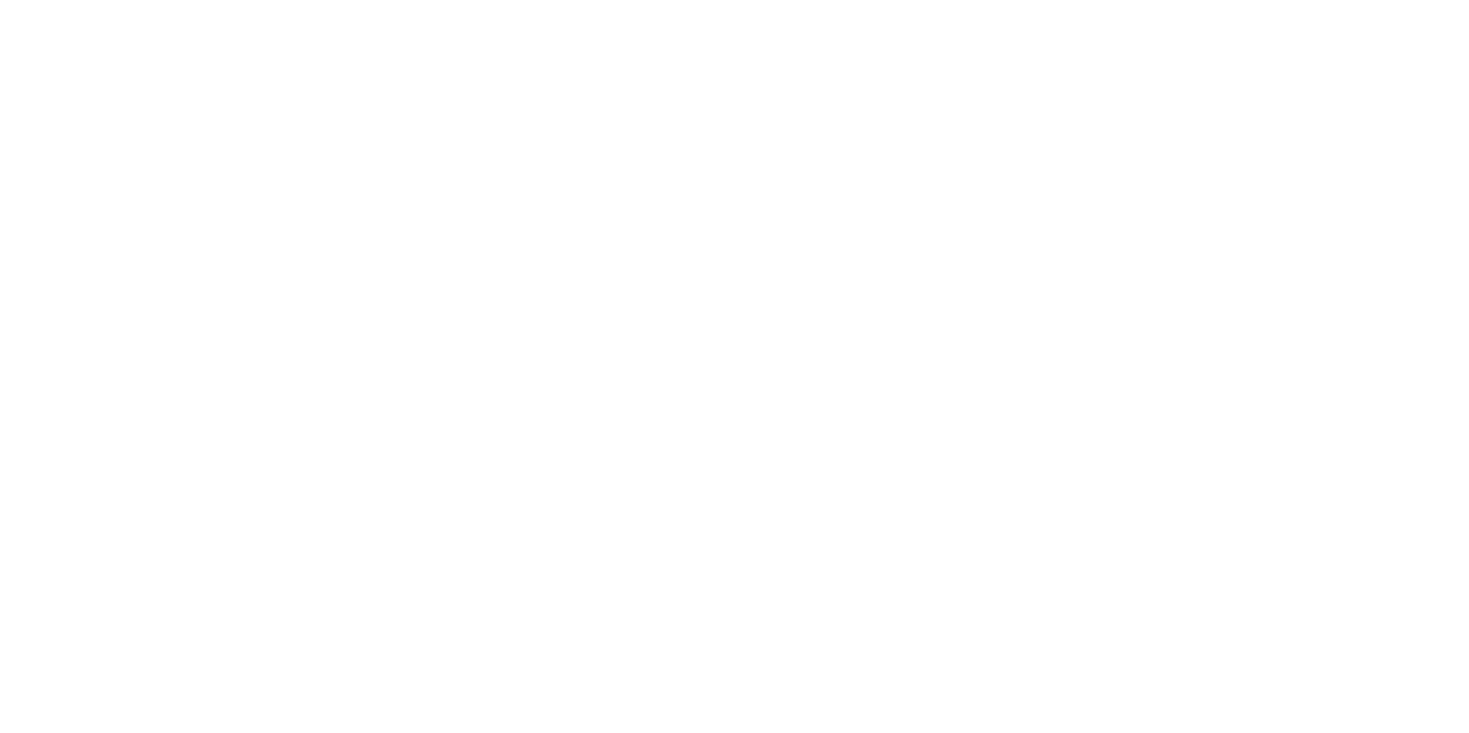 scroll, scrollTop: 0, scrollLeft: 0, axis: both 